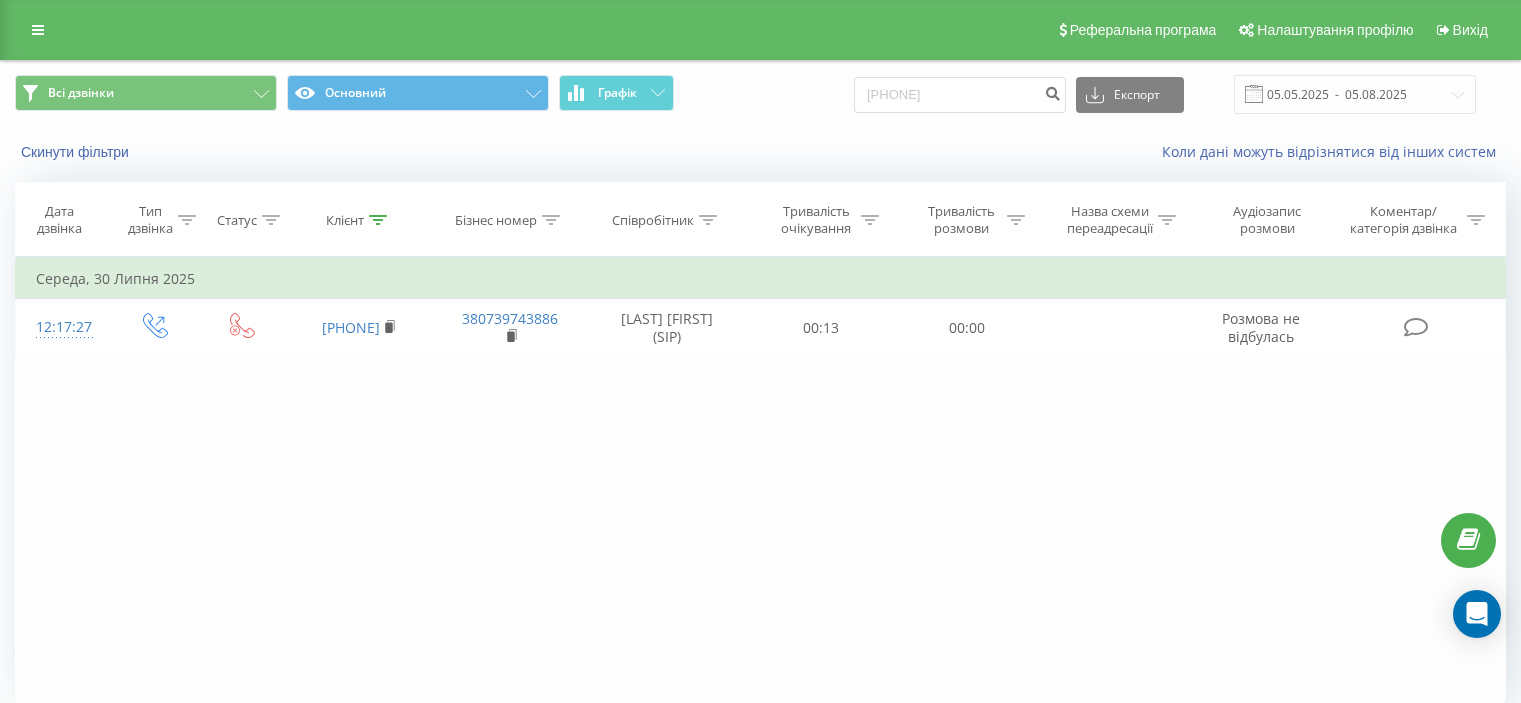 scroll, scrollTop: 0, scrollLeft: 0, axis: both 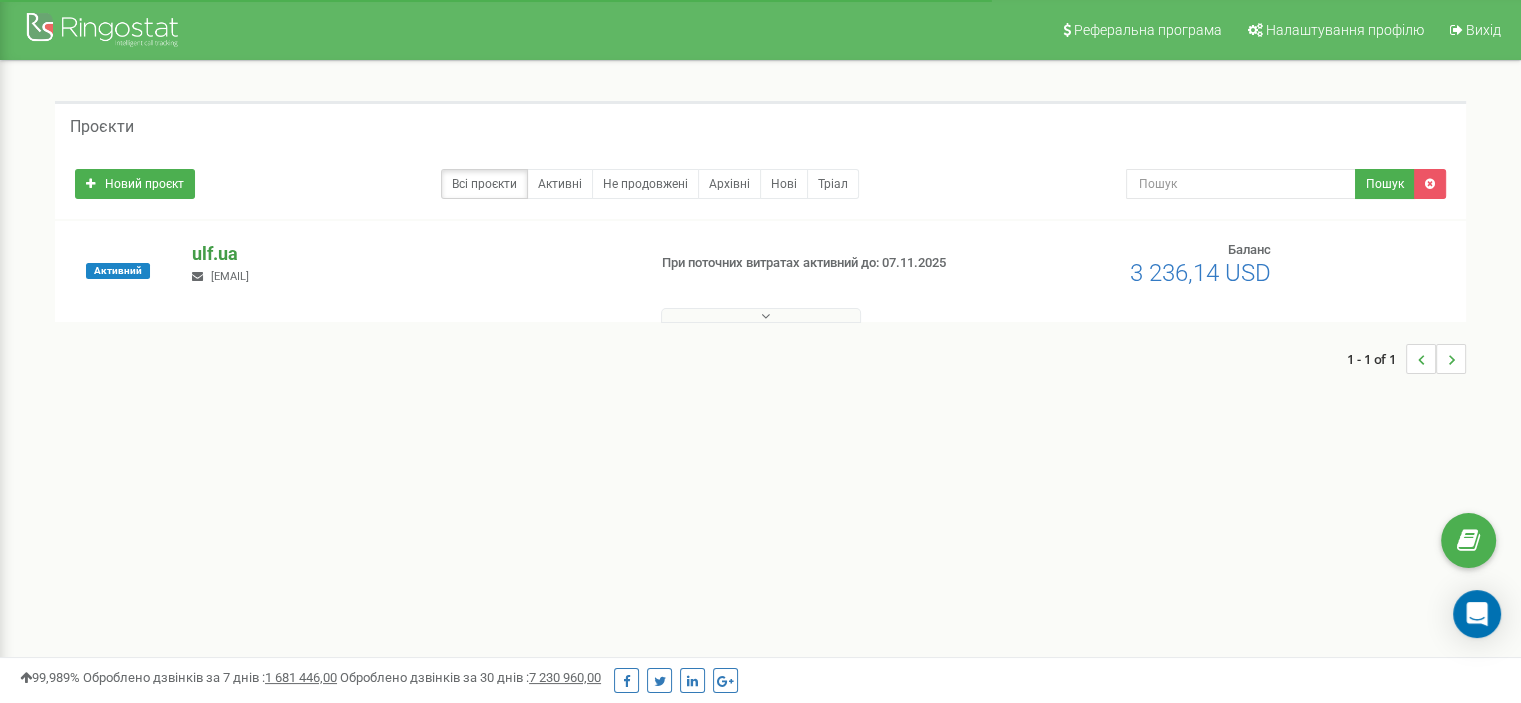 click on "ulf.ua" at bounding box center [410, 254] 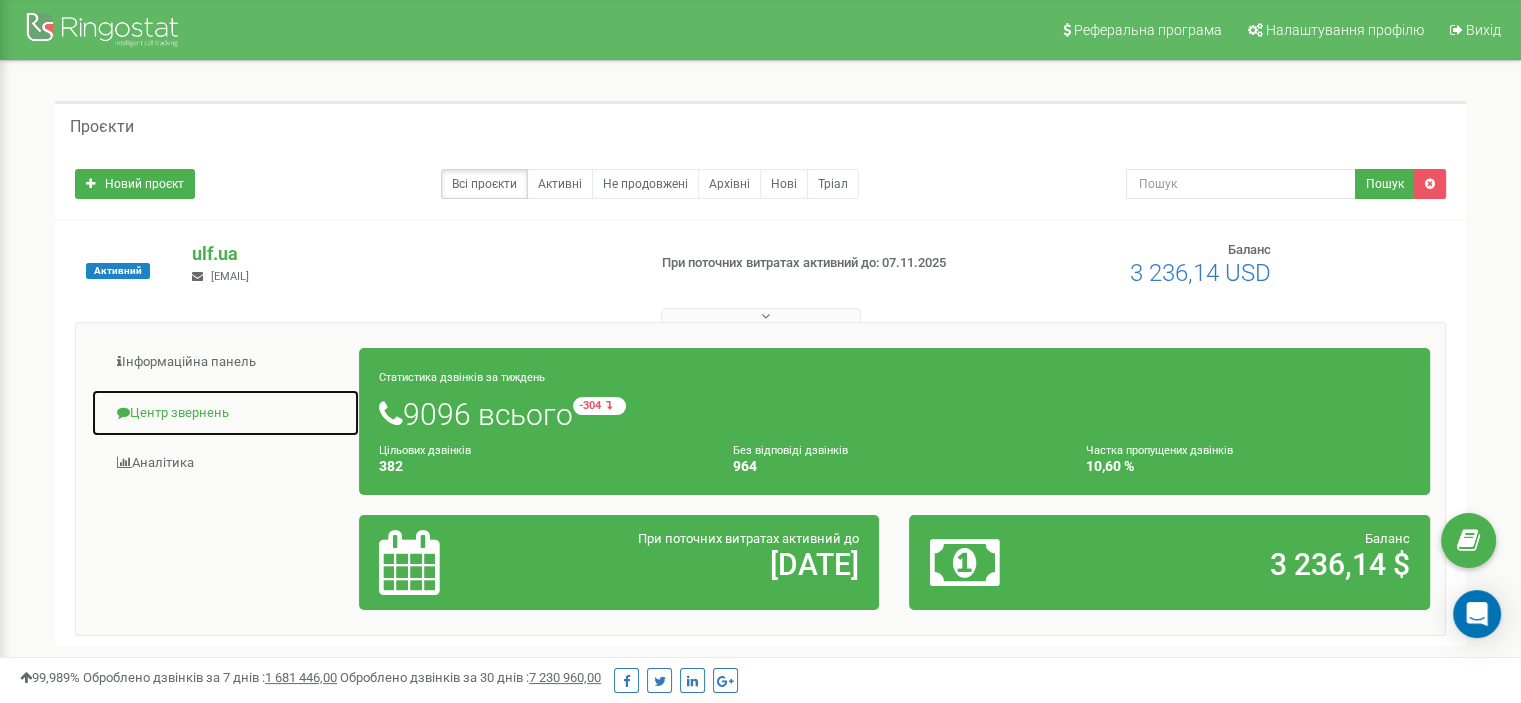 click on "Центр звернень" at bounding box center [225, 413] 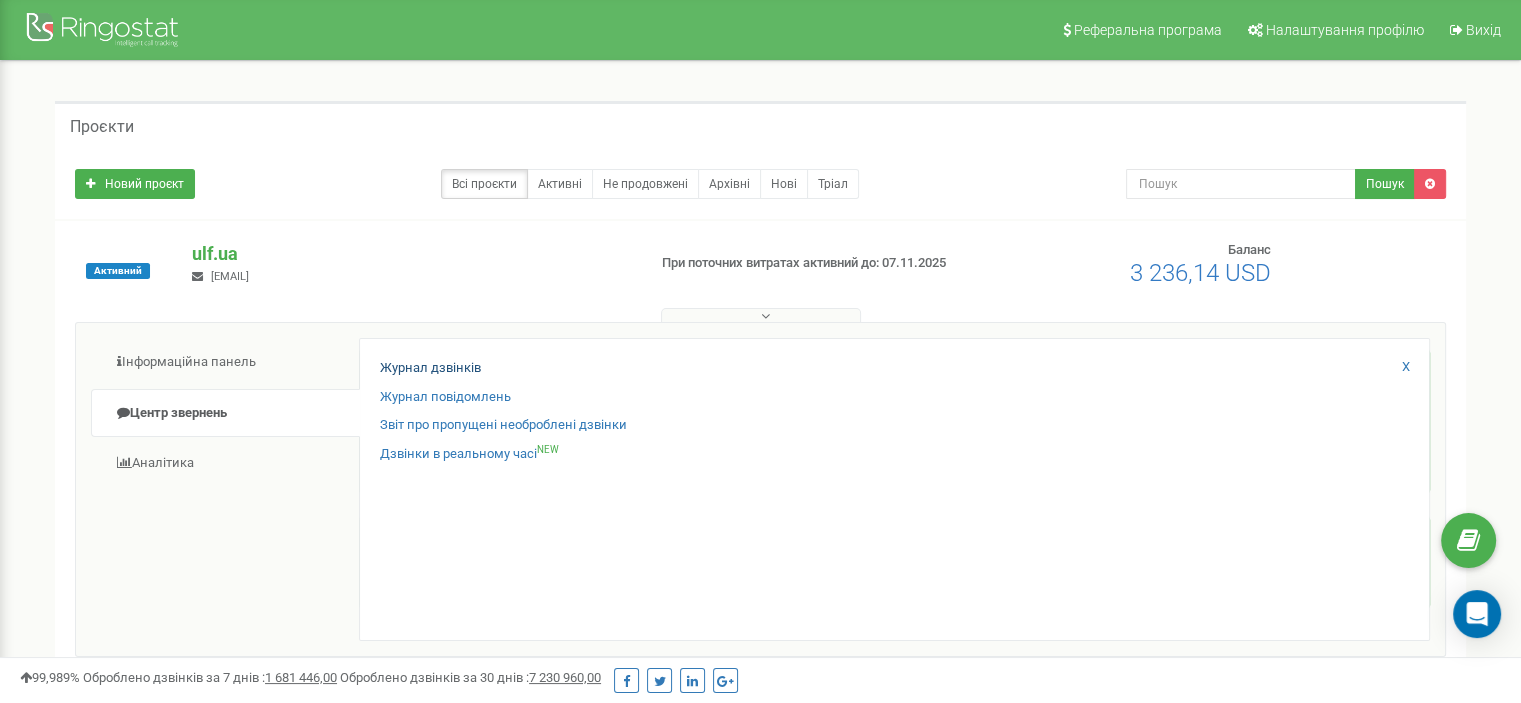 drag, startPoint x: 448, startPoint y: 350, endPoint x: 446, endPoint y: 362, distance: 12.165525 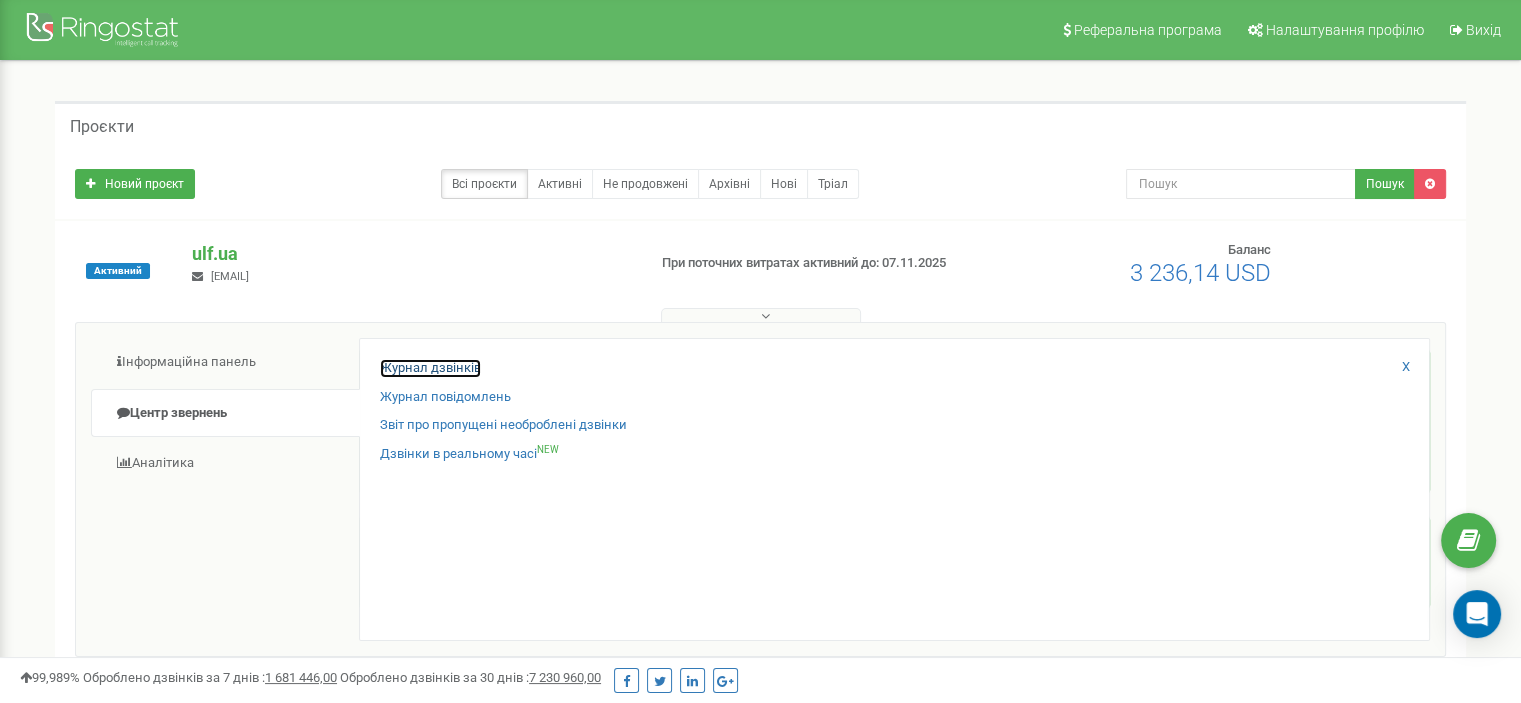 click on "Журнал дзвінків" at bounding box center (430, 368) 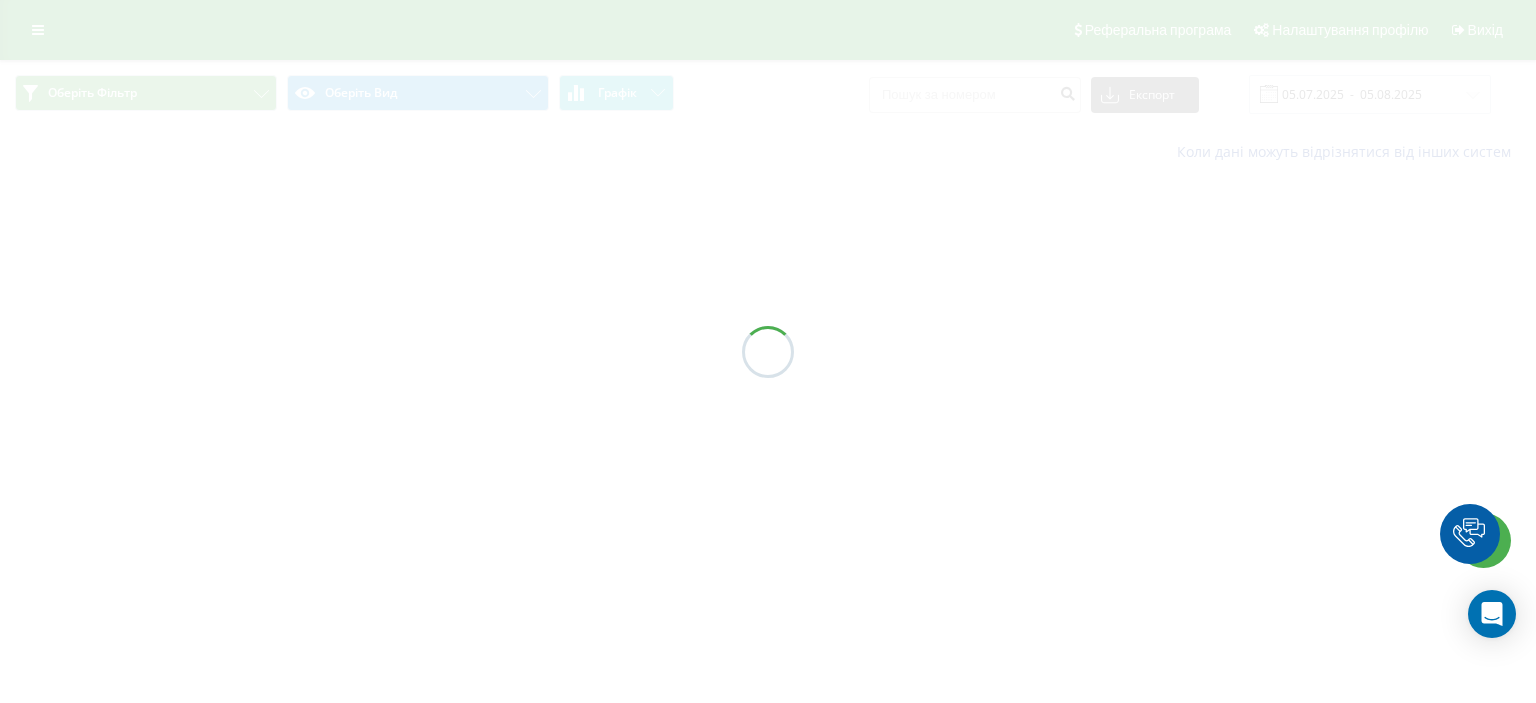 scroll, scrollTop: 0, scrollLeft: 0, axis: both 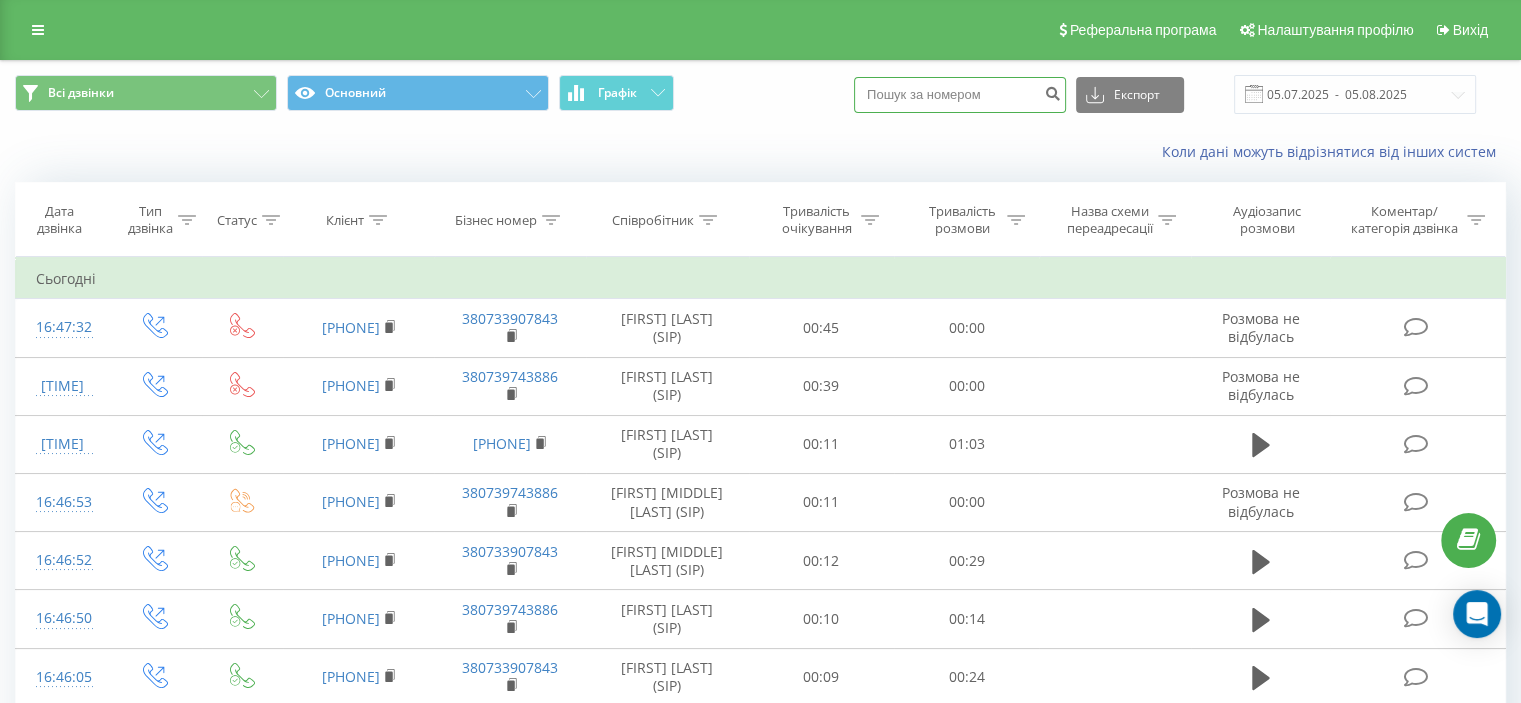 click at bounding box center (960, 95) 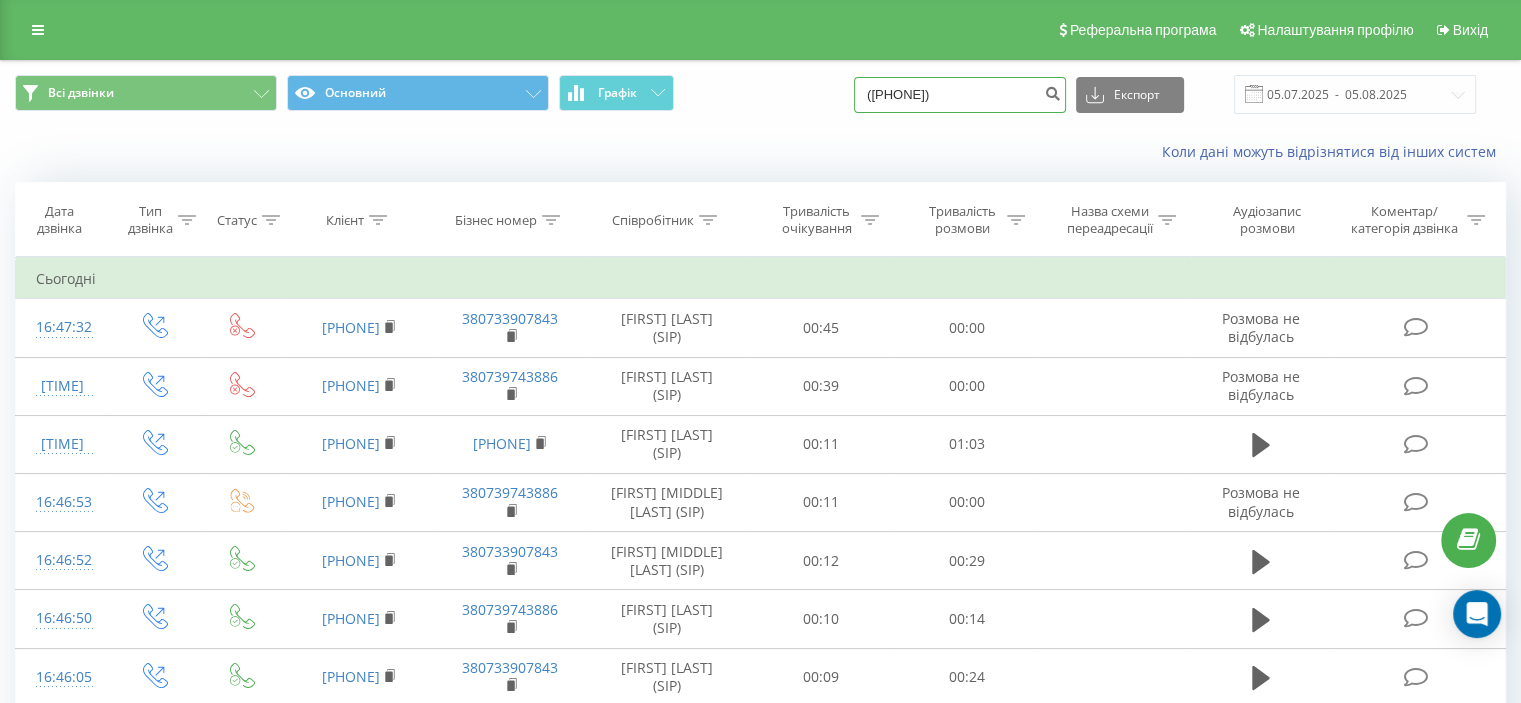 click on "067) 904-75-30" at bounding box center (960, 95) 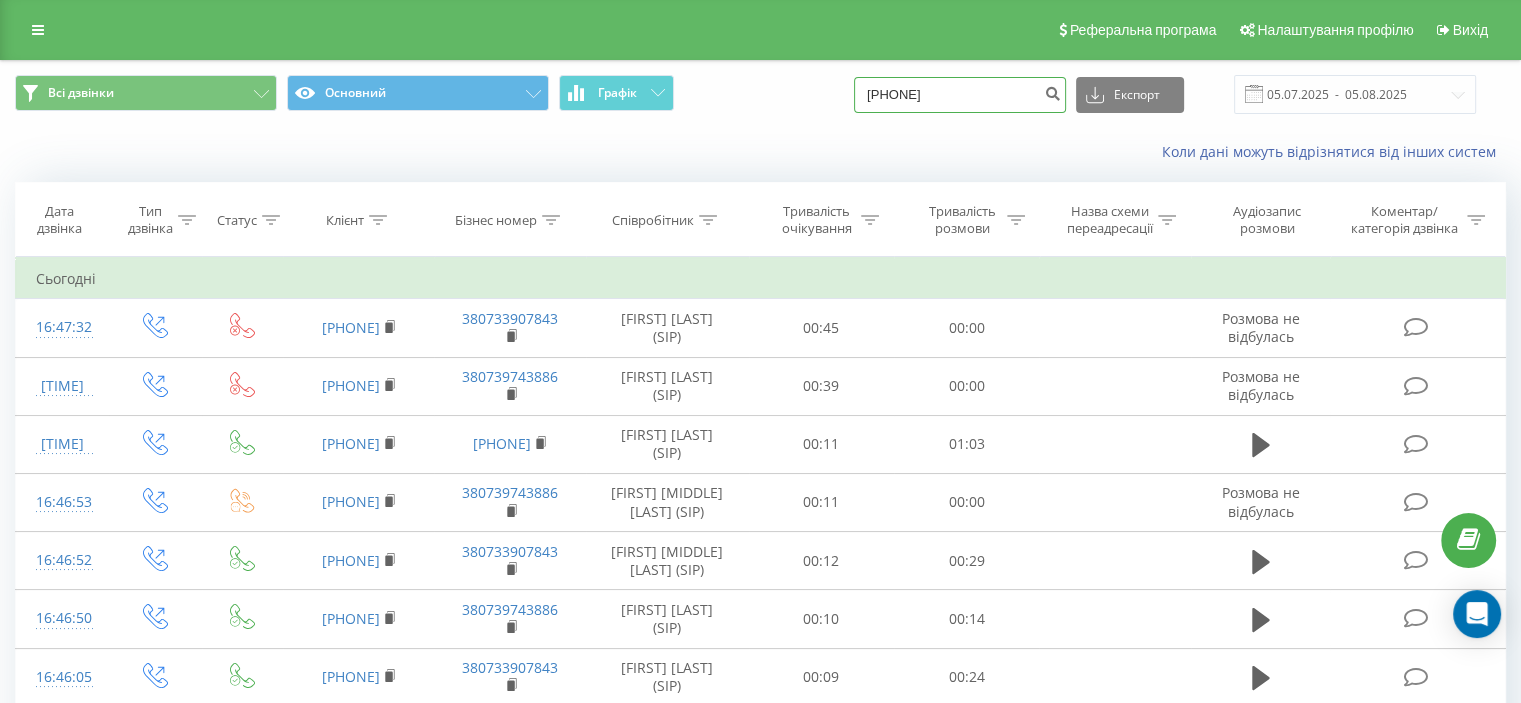 type on "0679047530" 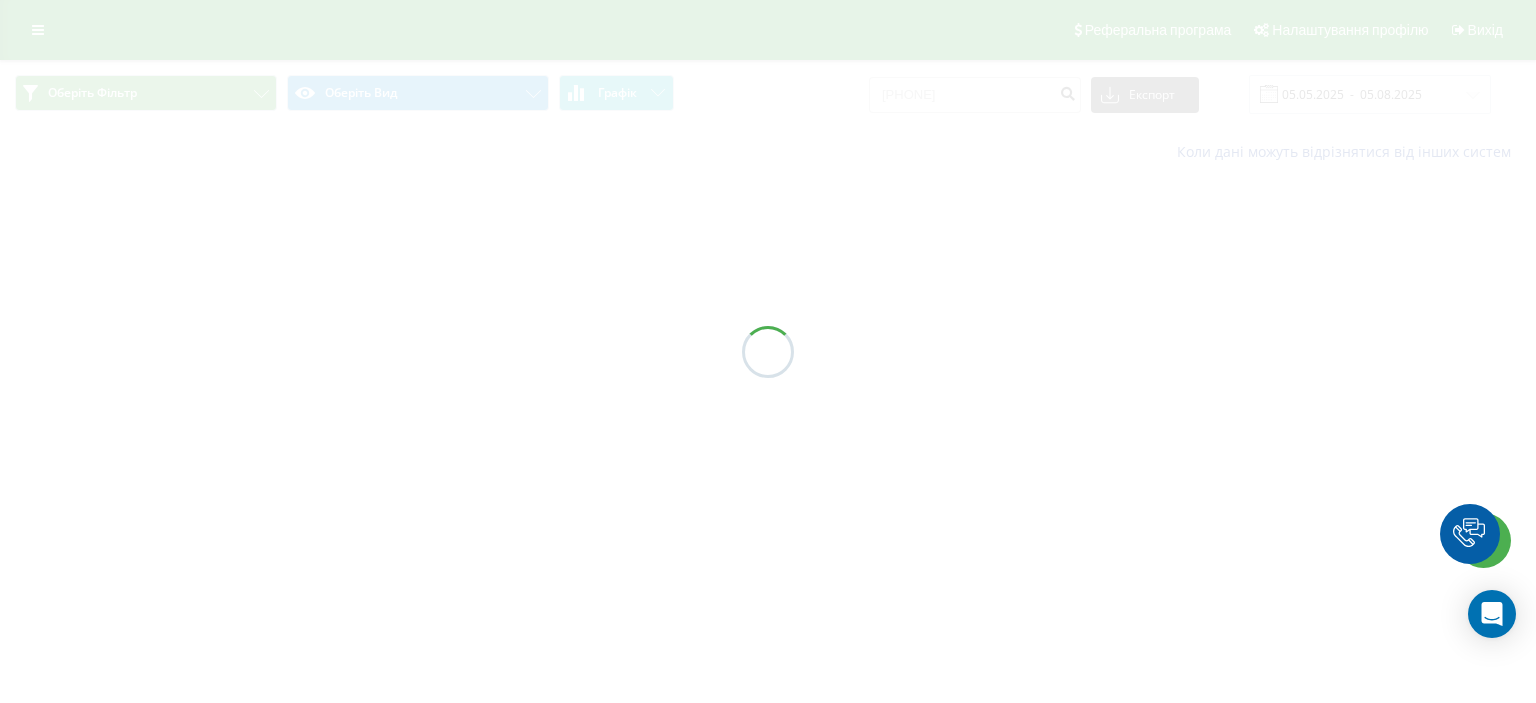scroll, scrollTop: 0, scrollLeft: 0, axis: both 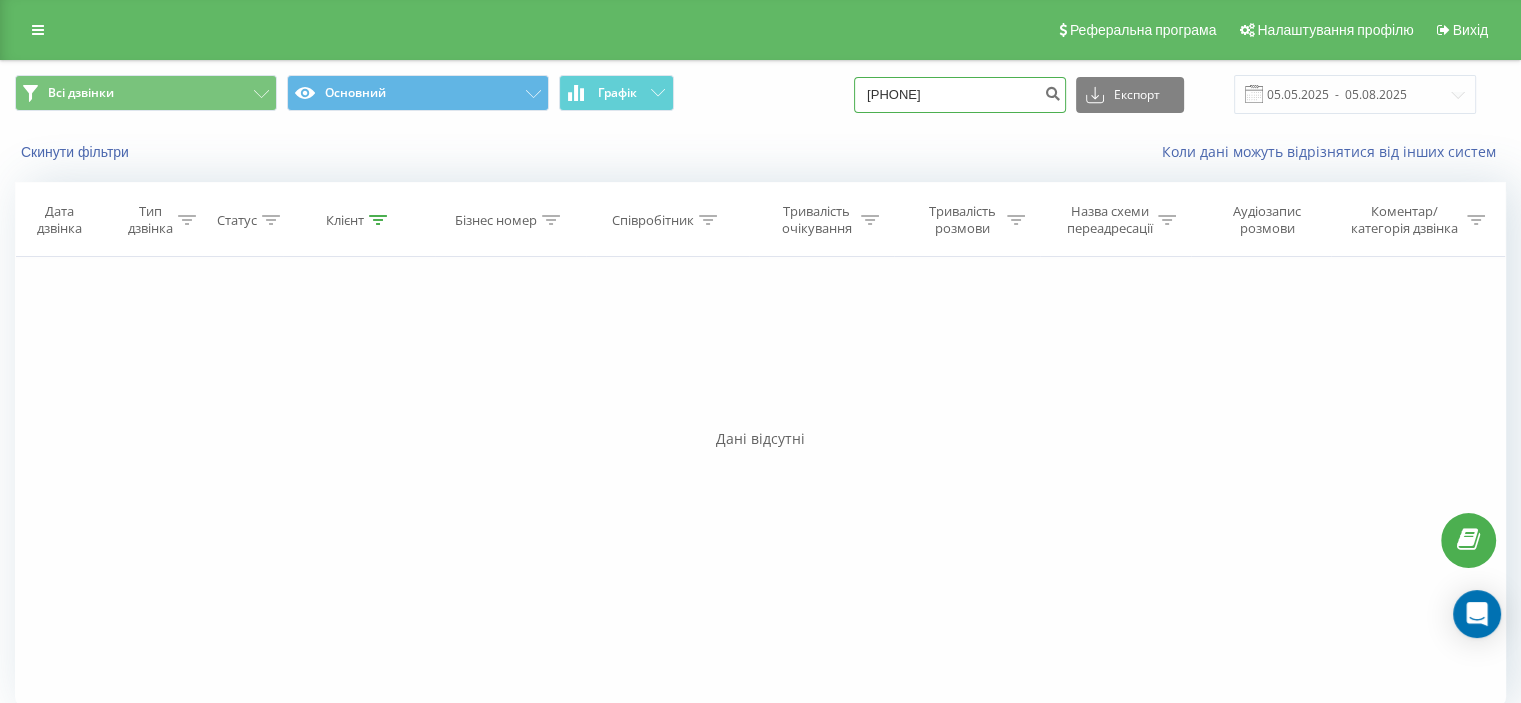 drag, startPoint x: 973, startPoint y: 85, endPoint x: 836, endPoint y: 90, distance: 137.09122 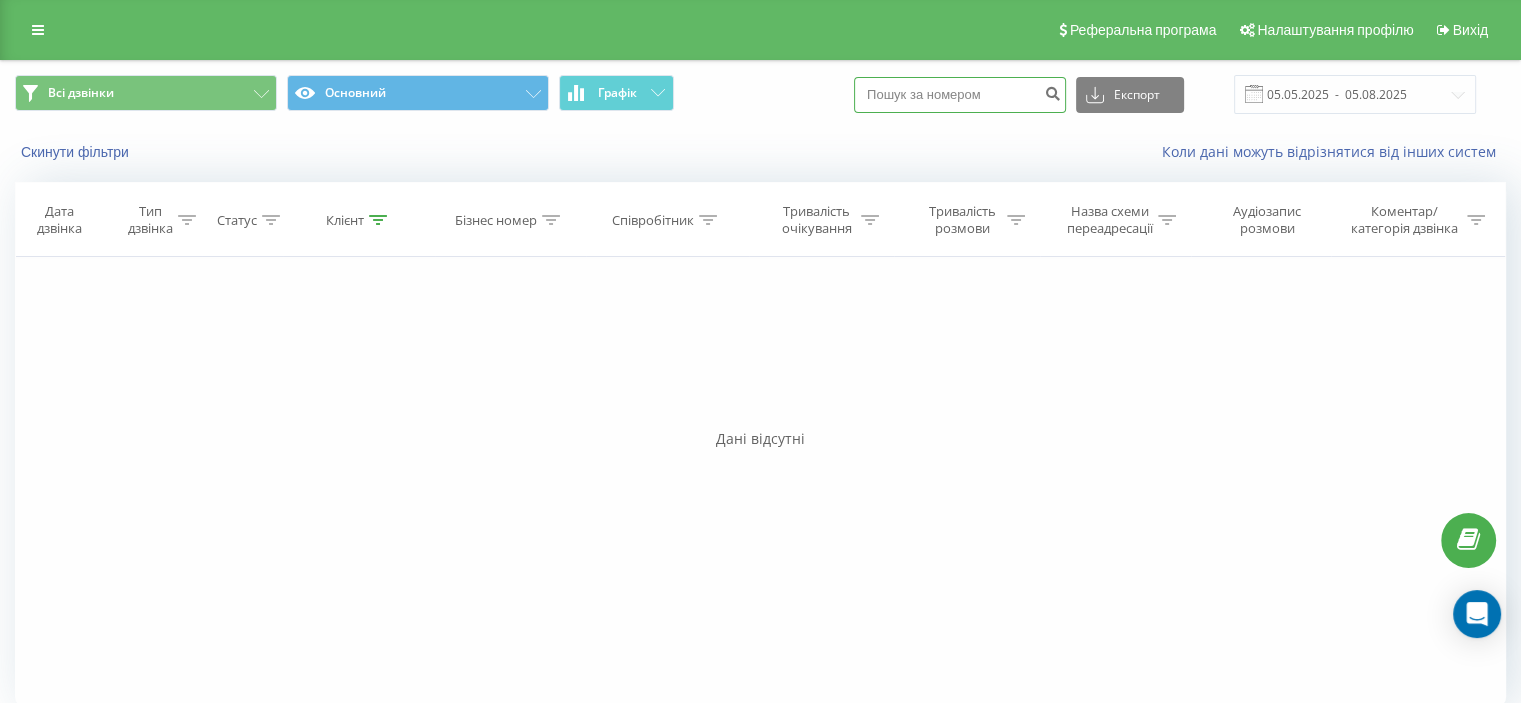 paste on "0982420757" 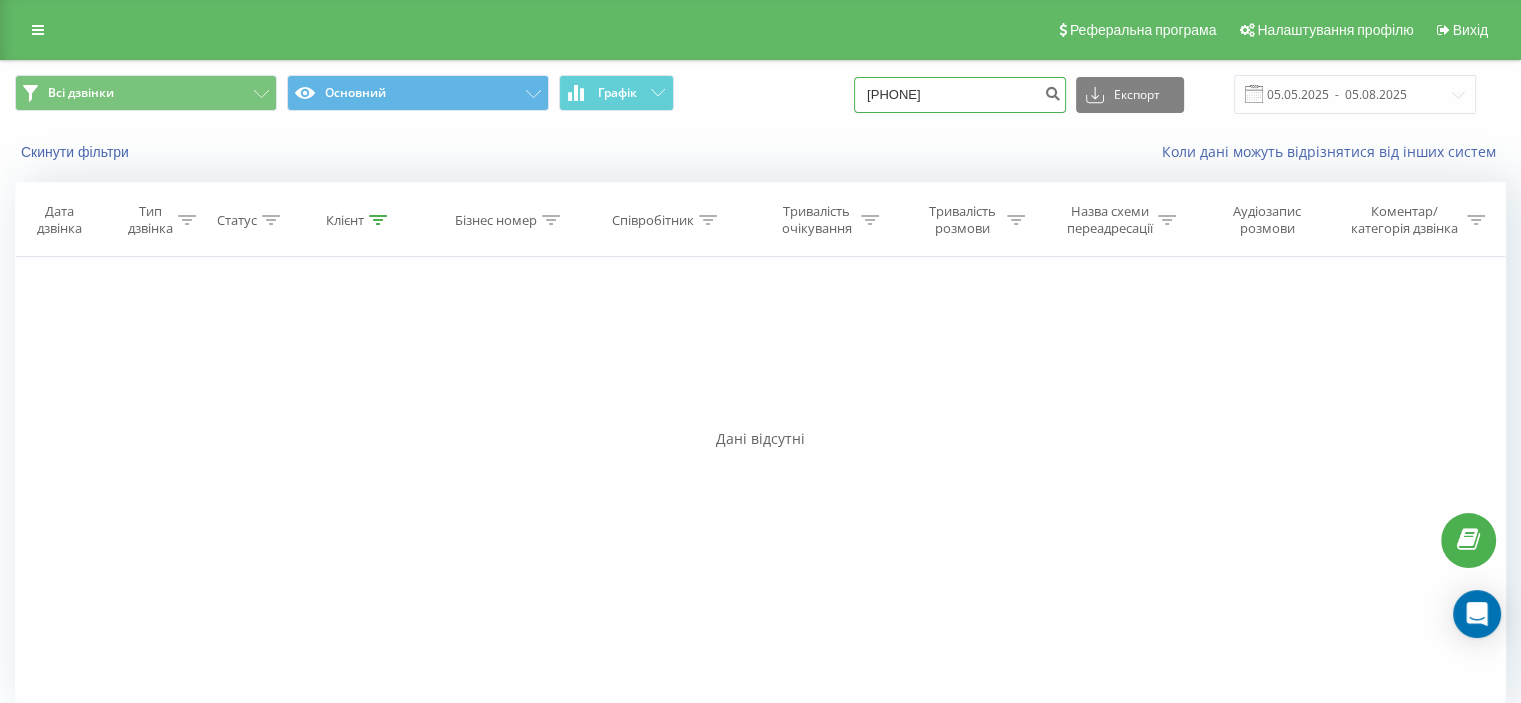 type on "0982420757" 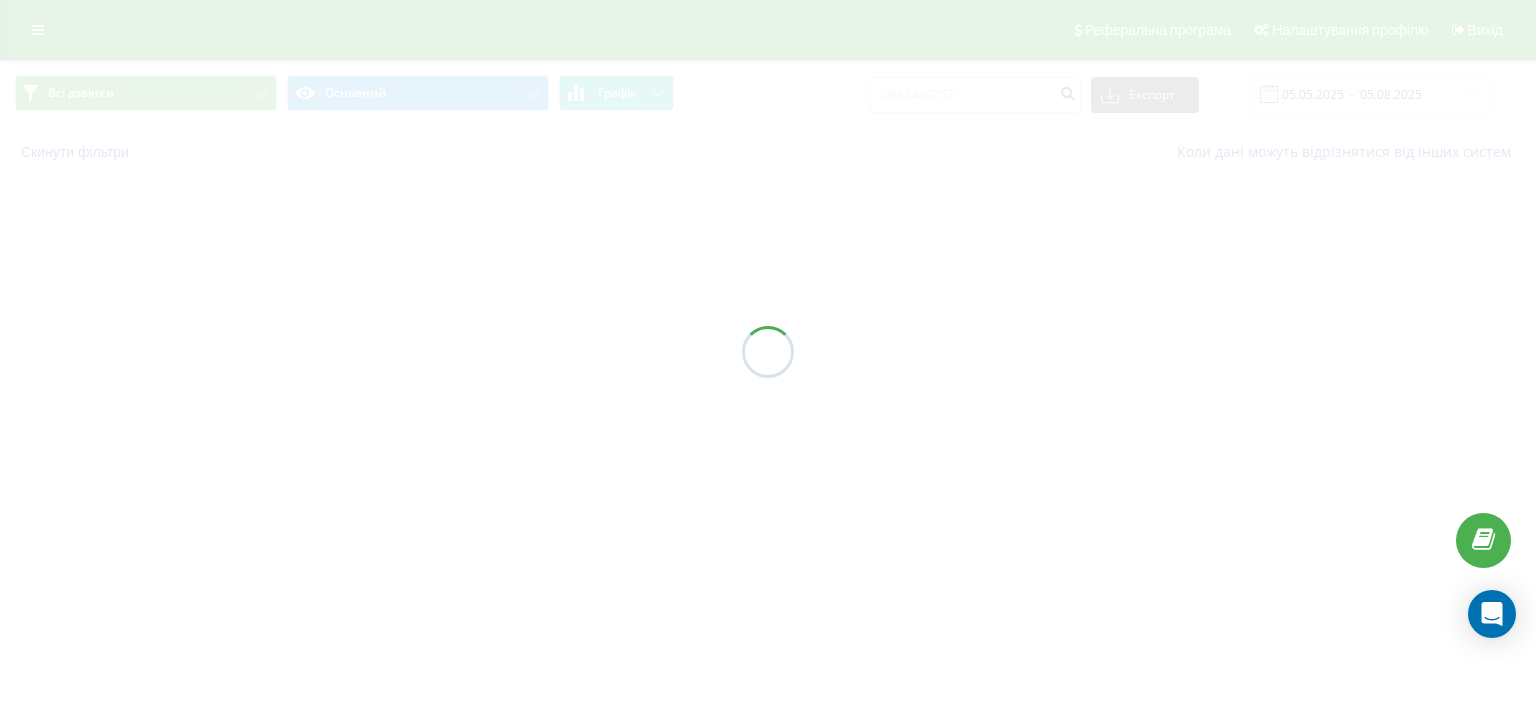 scroll, scrollTop: 0, scrollLeft: 0, axis: both 